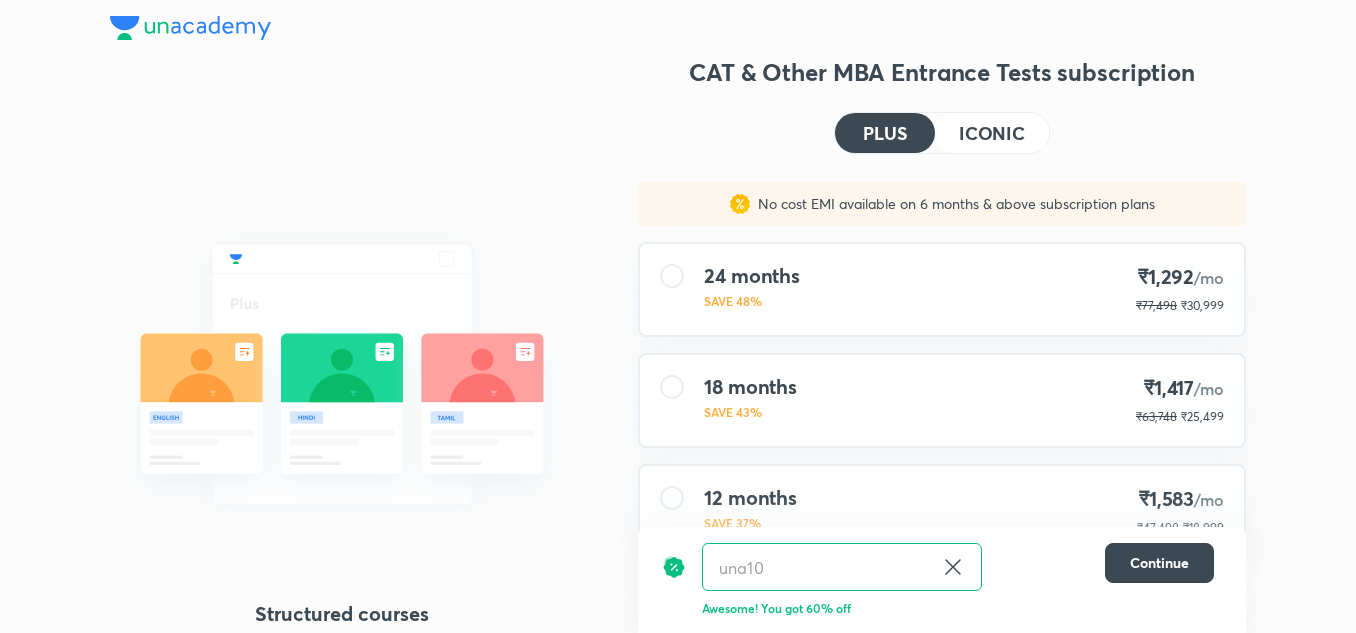 scroll, scrollTop: 0, scrollLeft: 0, axis: both 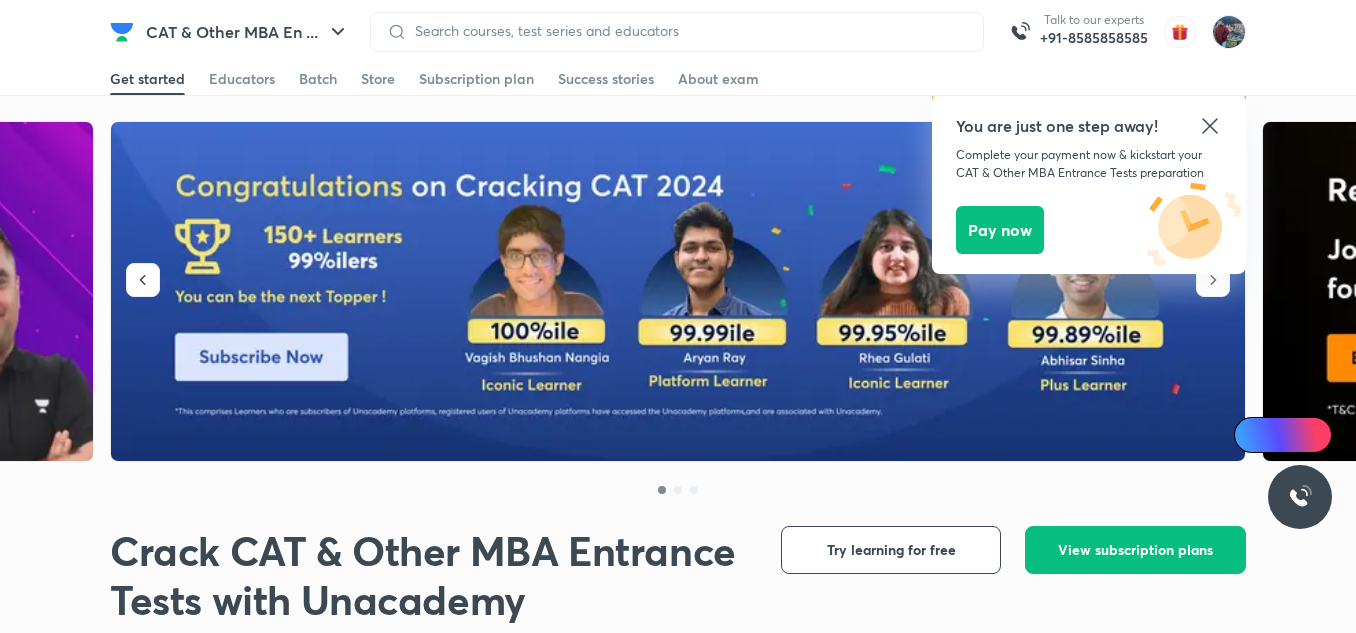 click 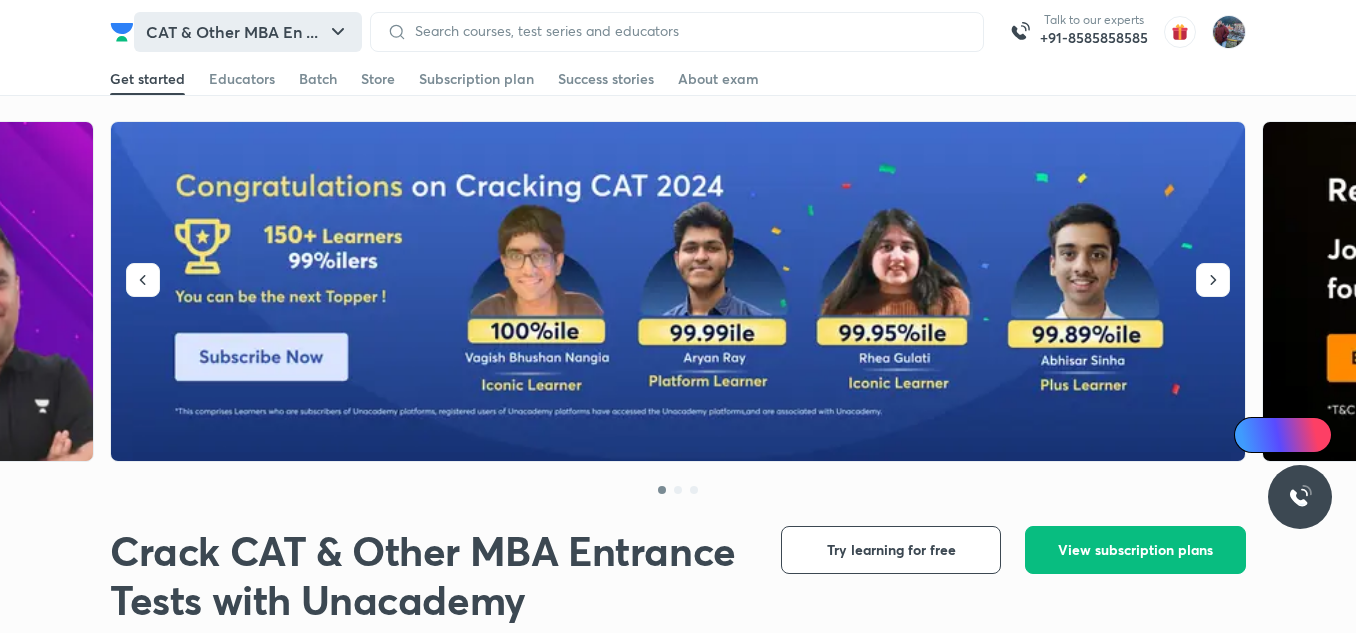 click on "CAT & Other MBA En ..." at bounding box center (248, 32) 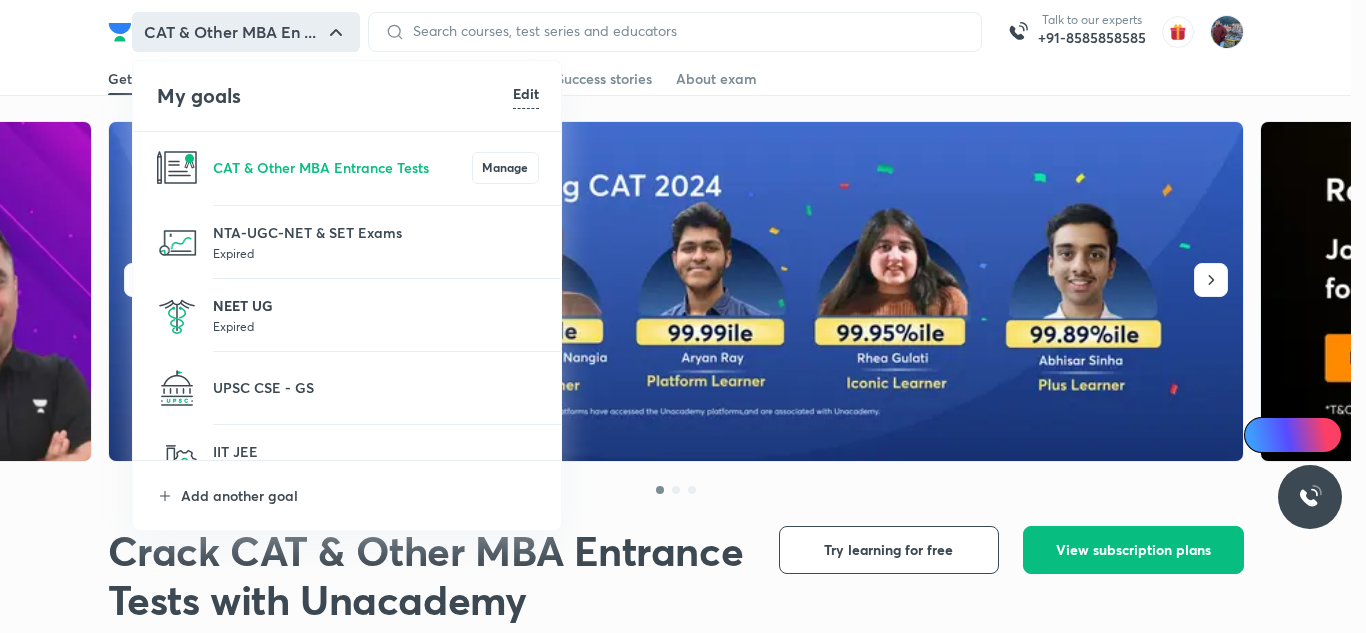 click on "NEET UG" at bounding box center [376, 305] 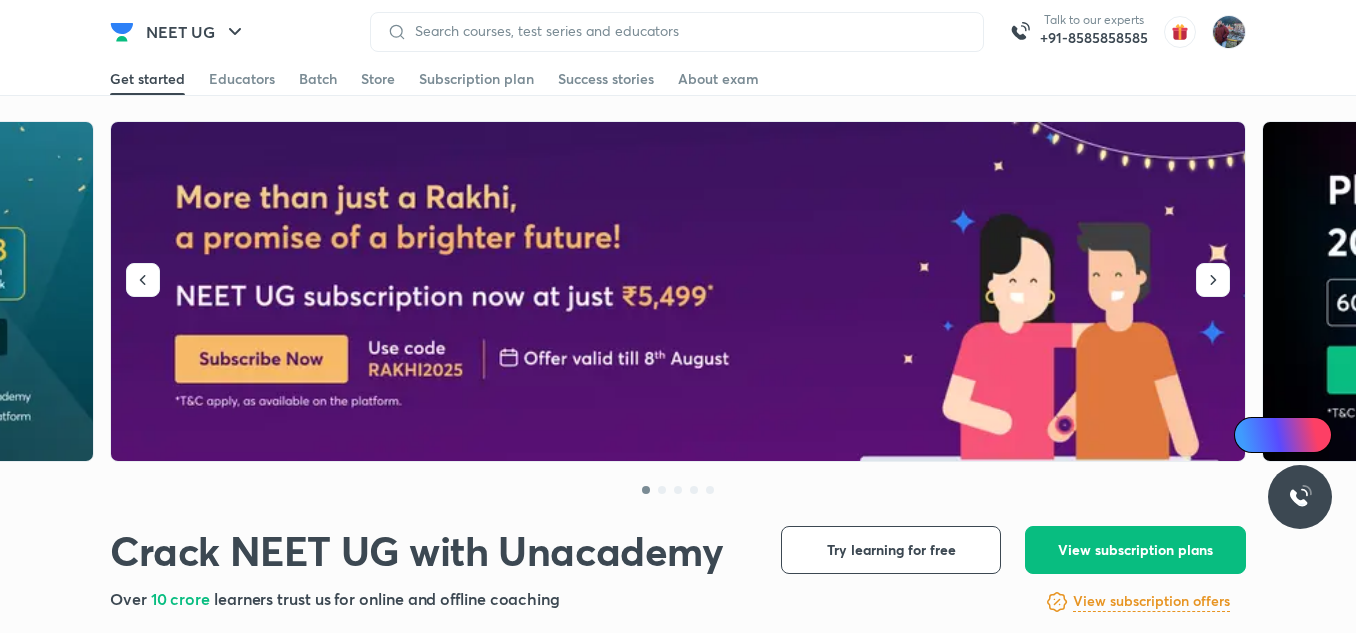 scroll, scrollTop: 40, scrollLeft: 0, axis: vertical 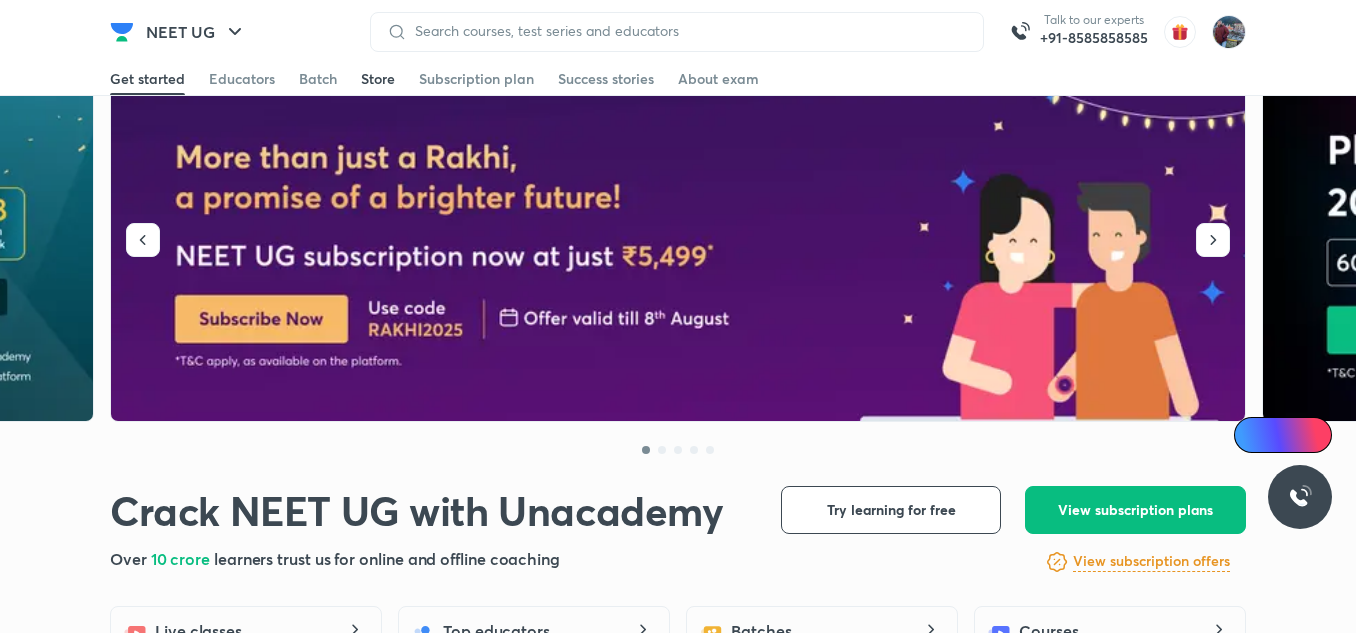click on "Store" at bounding box center (378, 79) 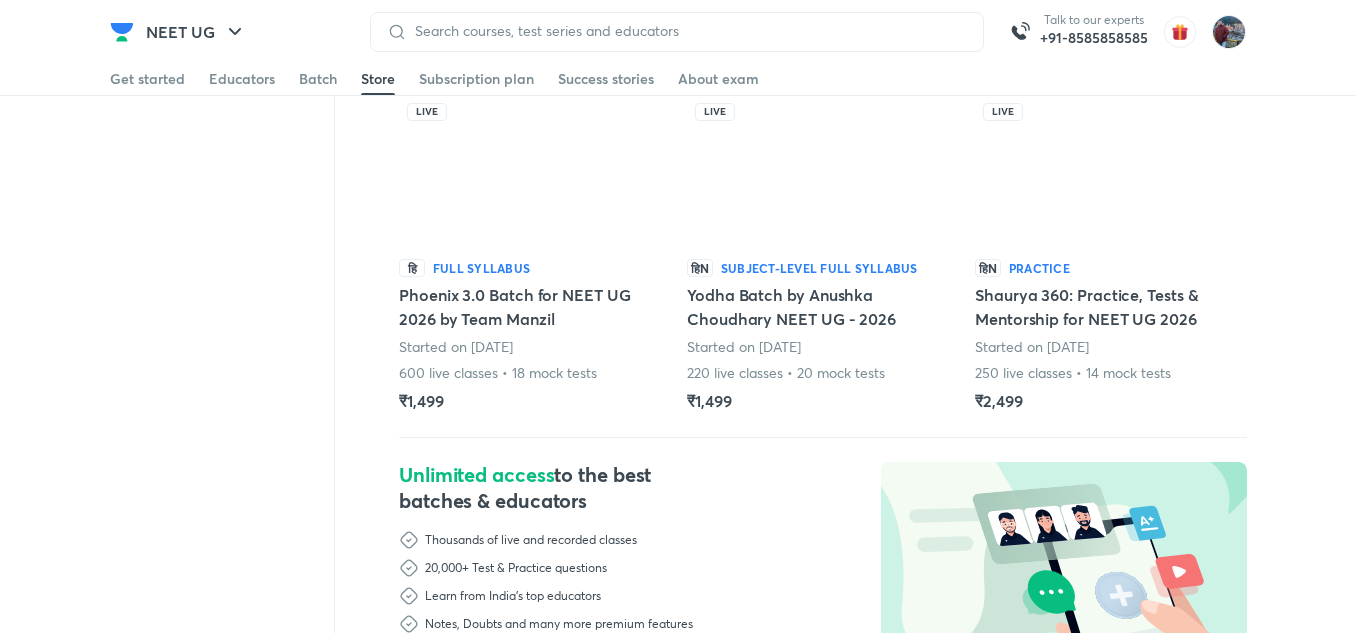scroll, scrollTop: 1159, scrollLeft: 0, axis: vertical 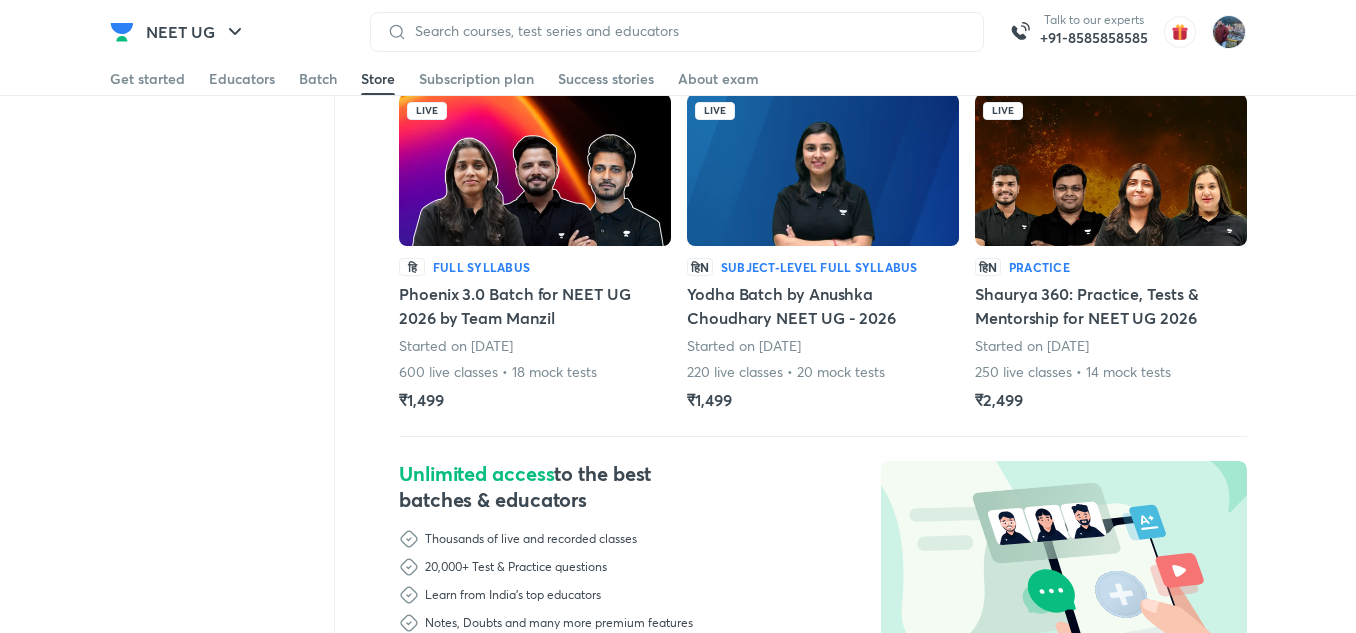 click at bounding box center (1111, 170) 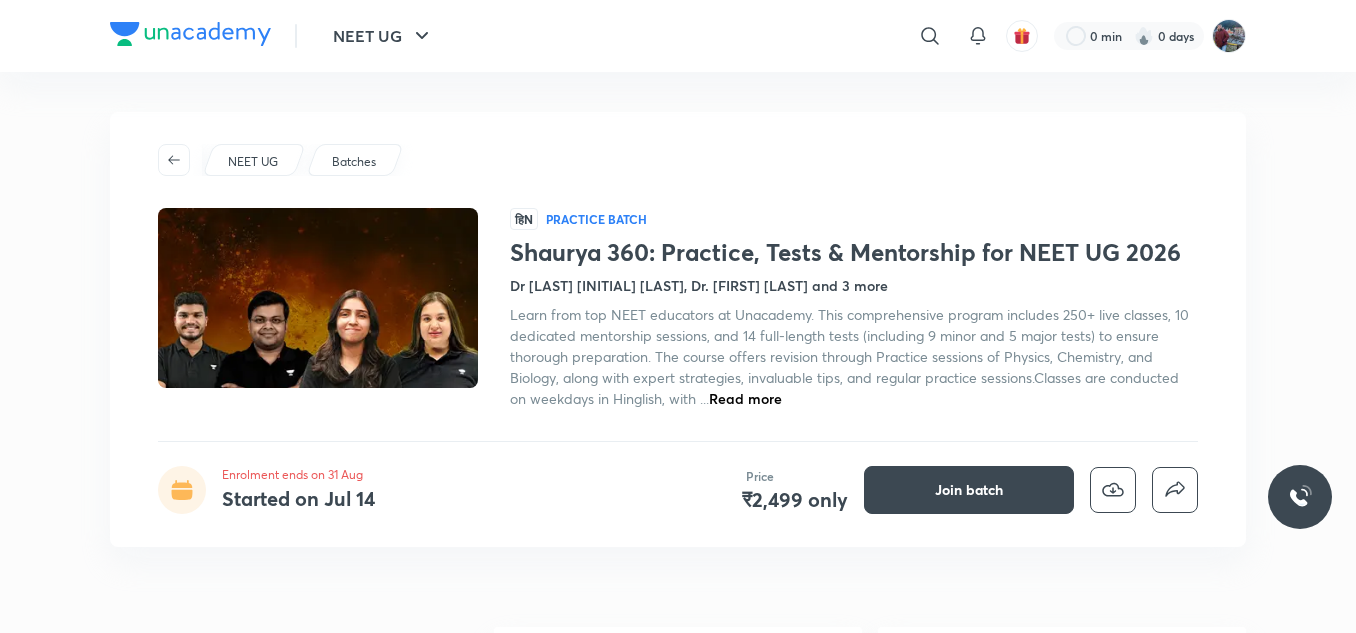 scroll, scrollTop: 0, scrollLeft: 0, axis: both 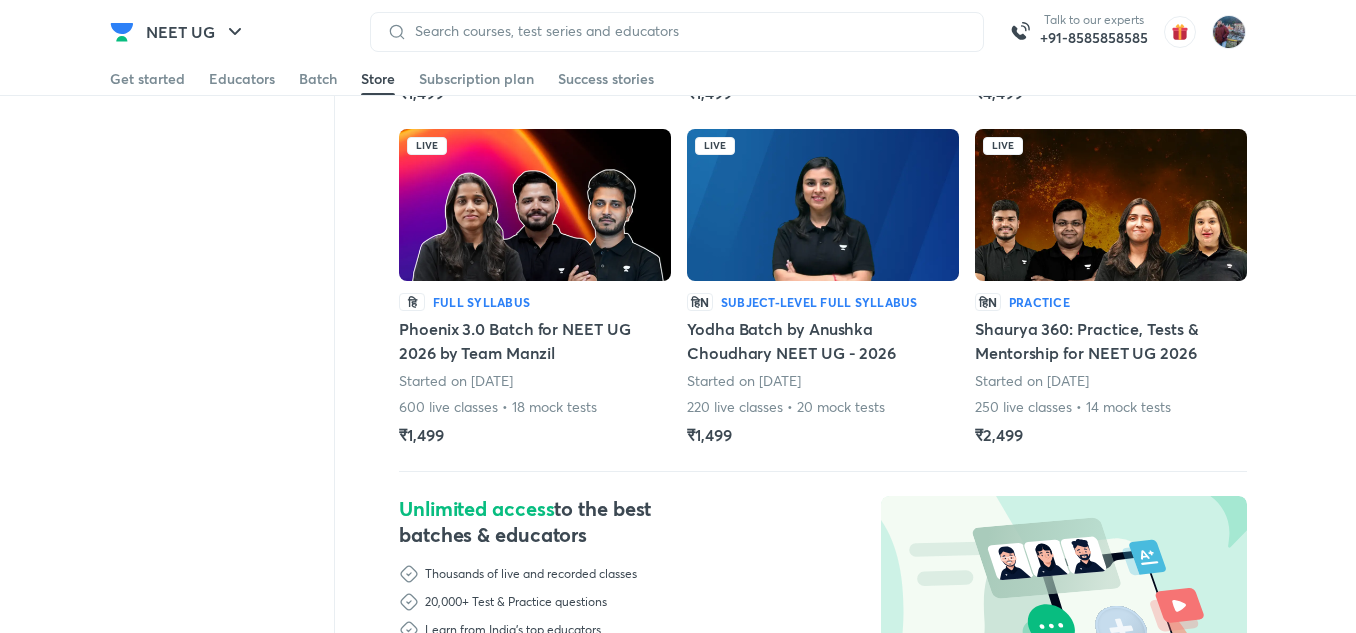 click on "हिN Subject-level full syllabus Yodha Batch by Anushka Choudhary NEET UG - 2026 Started on 27th May 220 live classes
•
20 mock tests ₹1,499" at bounding box center (823, 370) 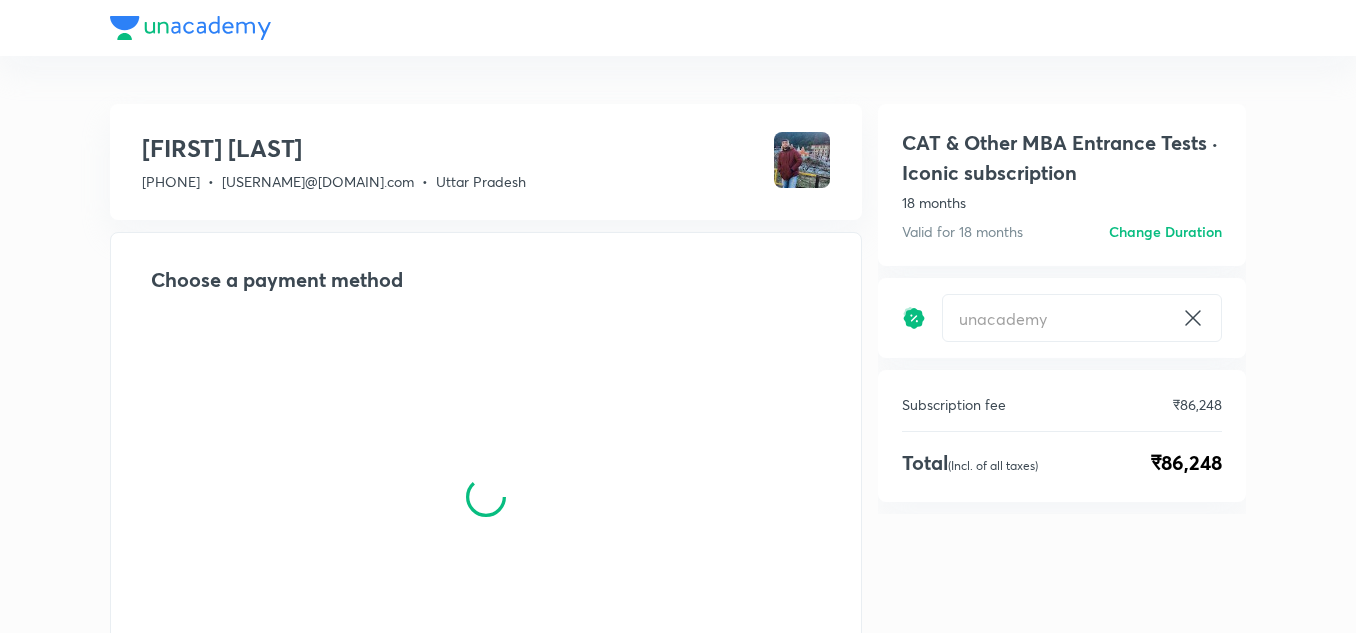 scroll, scrollTop: 0, scrollLeft: 0, axis: both 